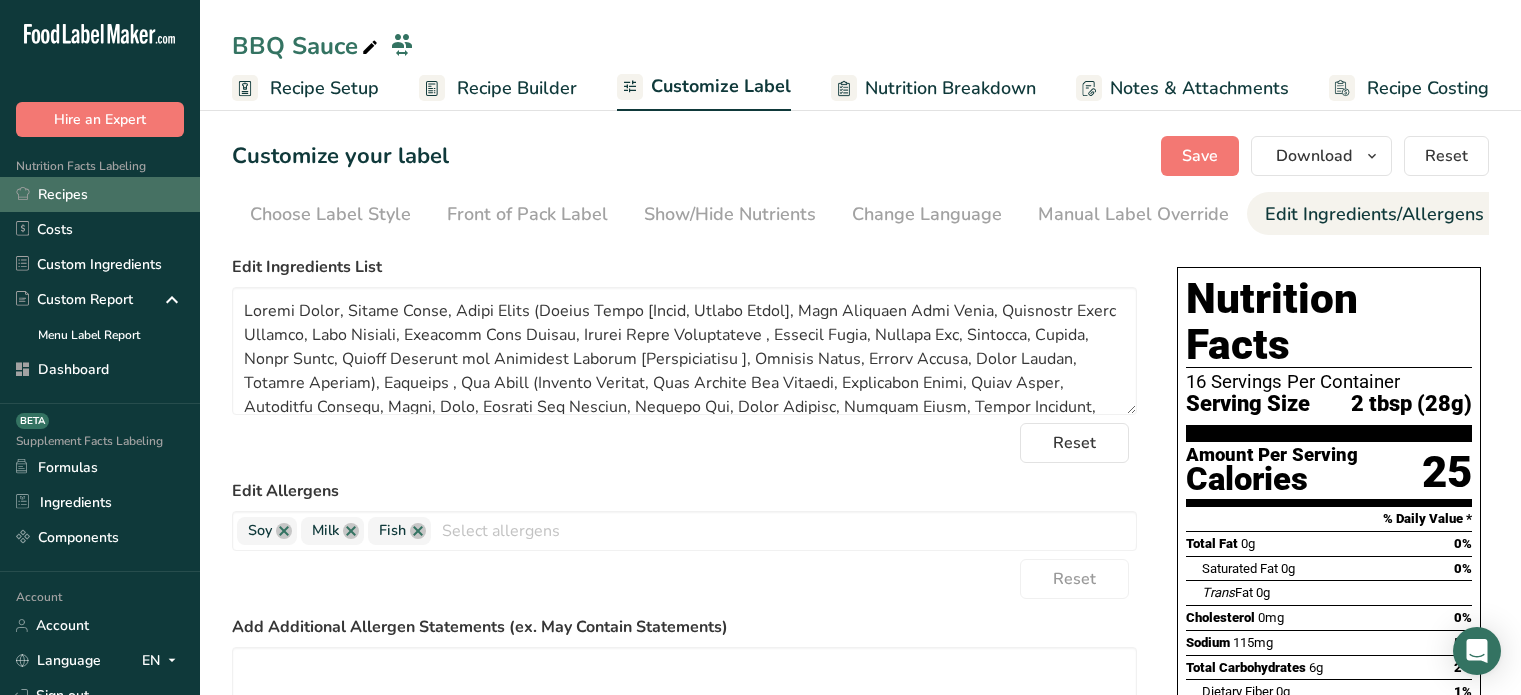 scroll, scrollTop: 0, scrollLeft: 0, axis: both 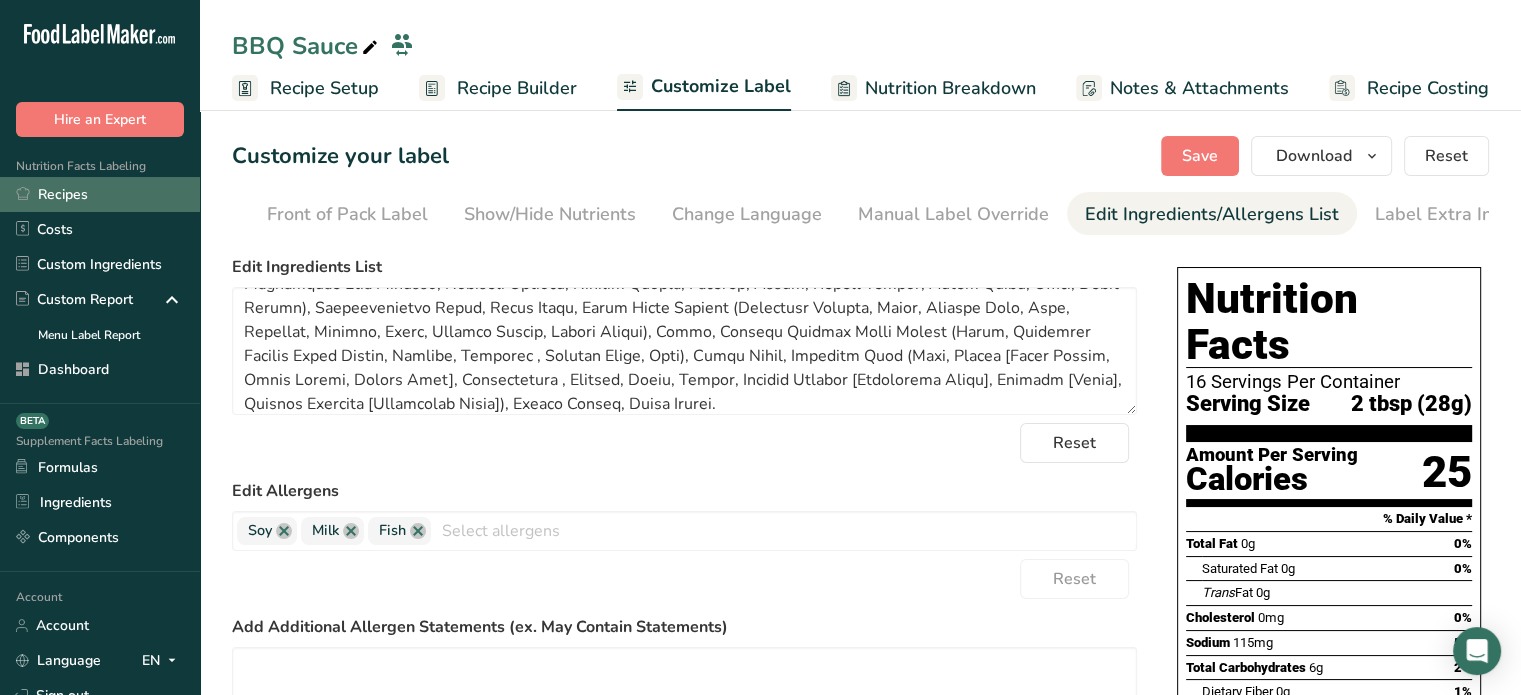 click on "Recipes" at bounding box center (100, 194) 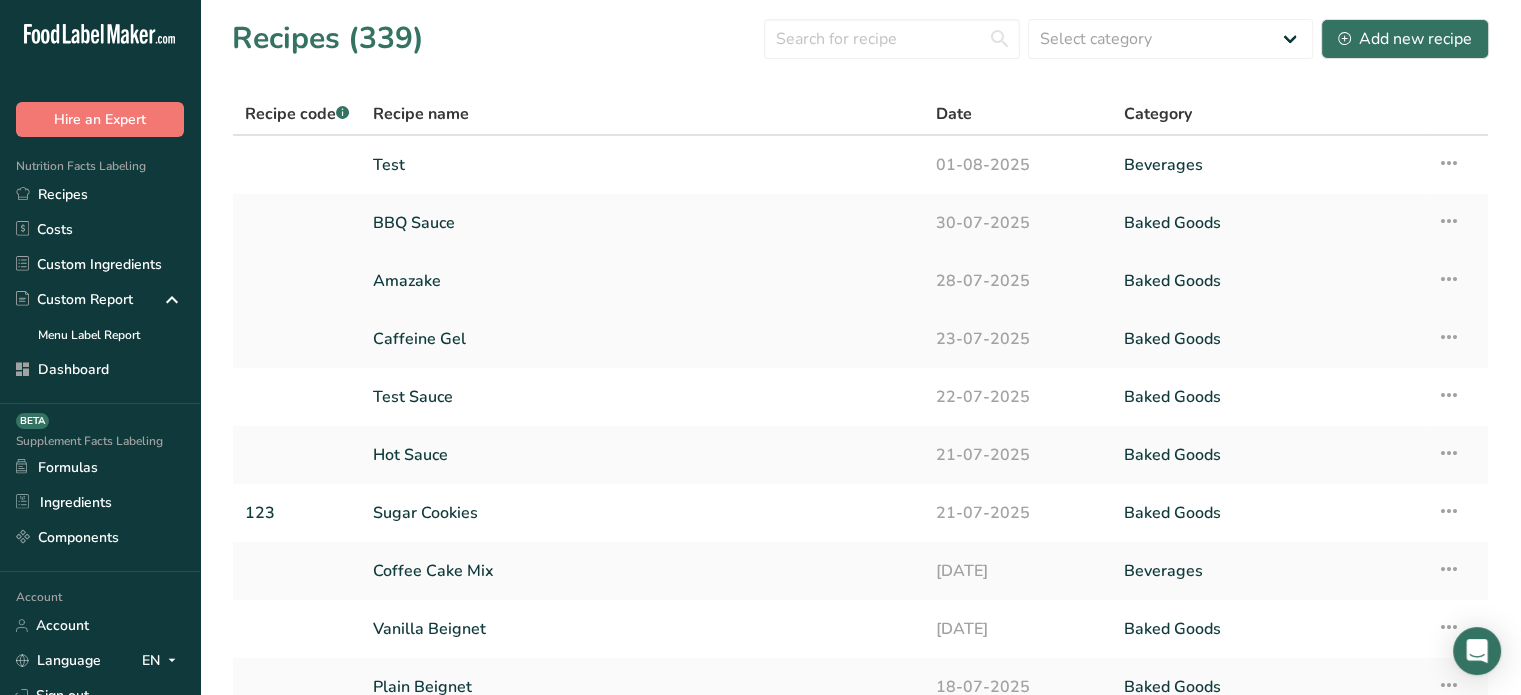 click on "Amazake" at bounding box center (642, 281) 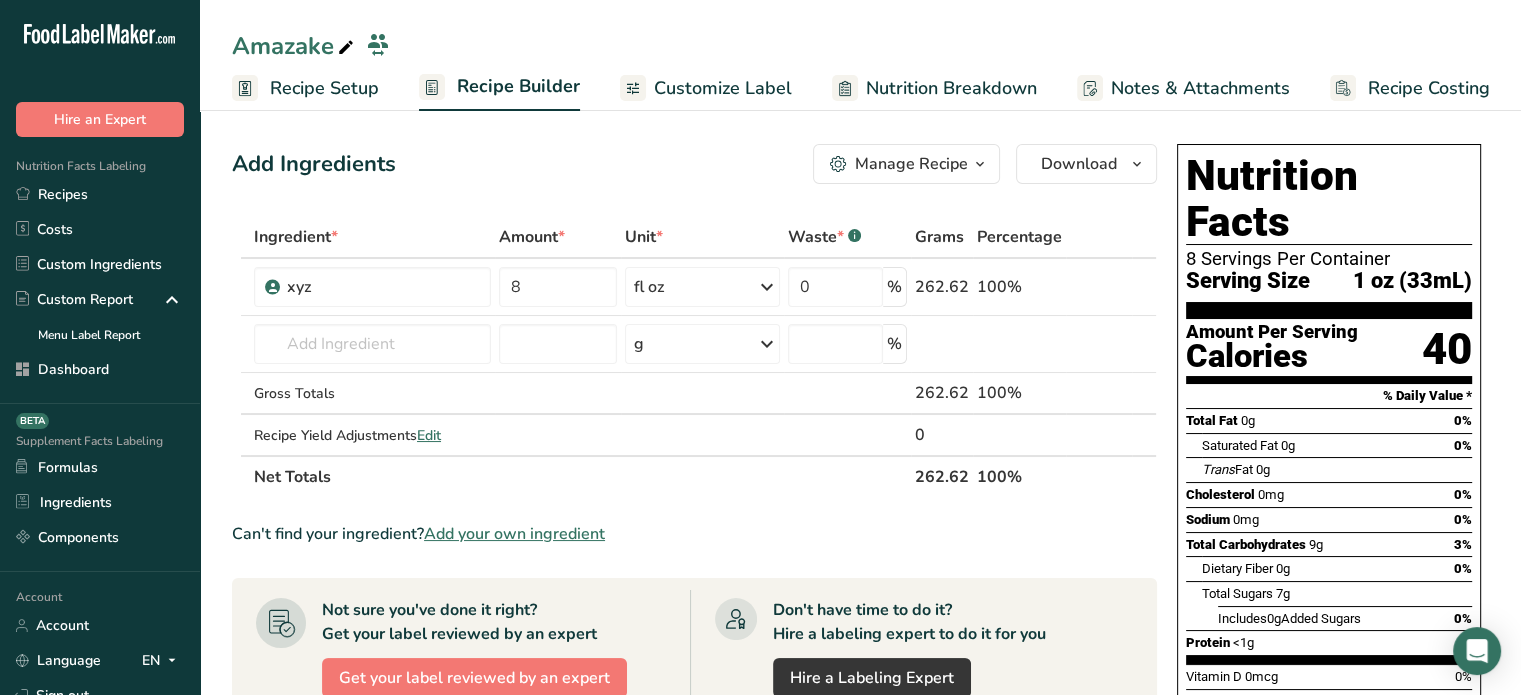 click on "Customize Label" at bounding box center [723, 88] 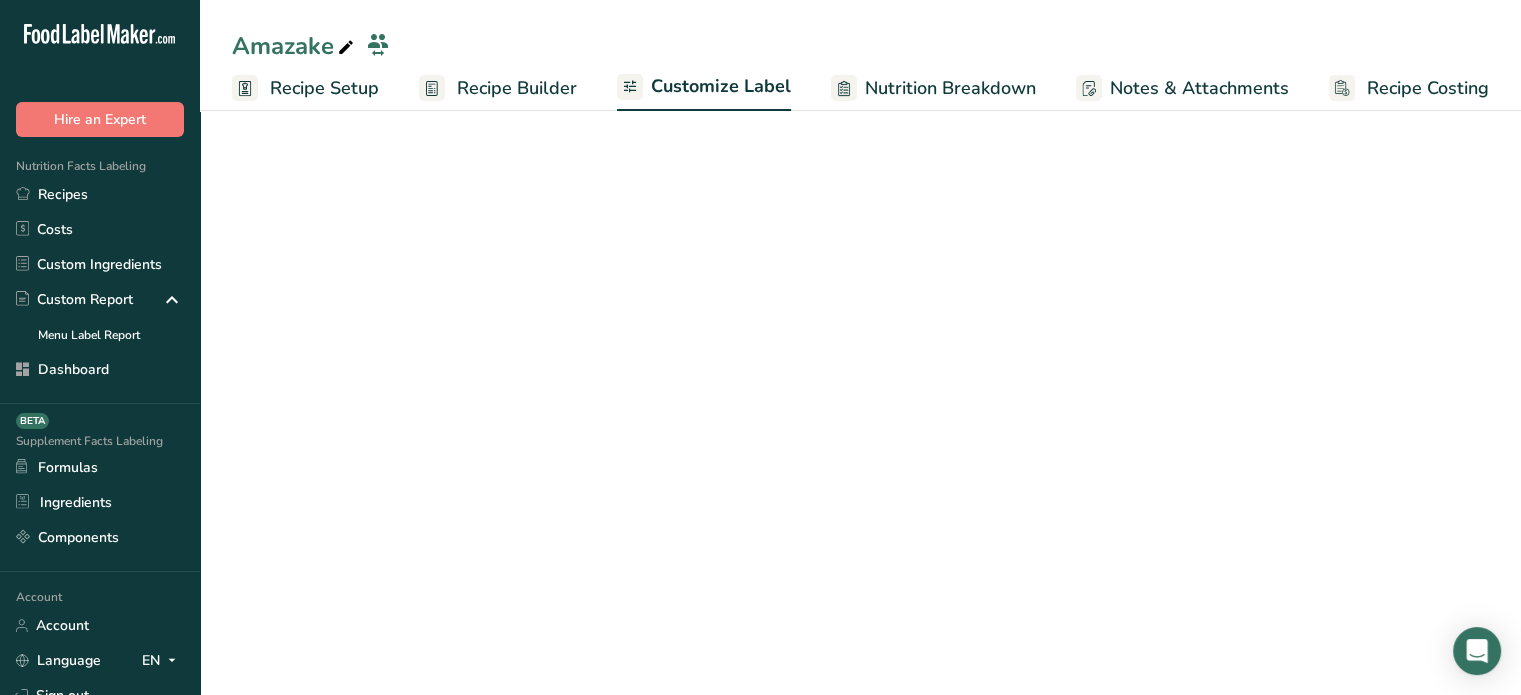 scroll, scrollTop: 0, scrollLeft: 0, axis: both 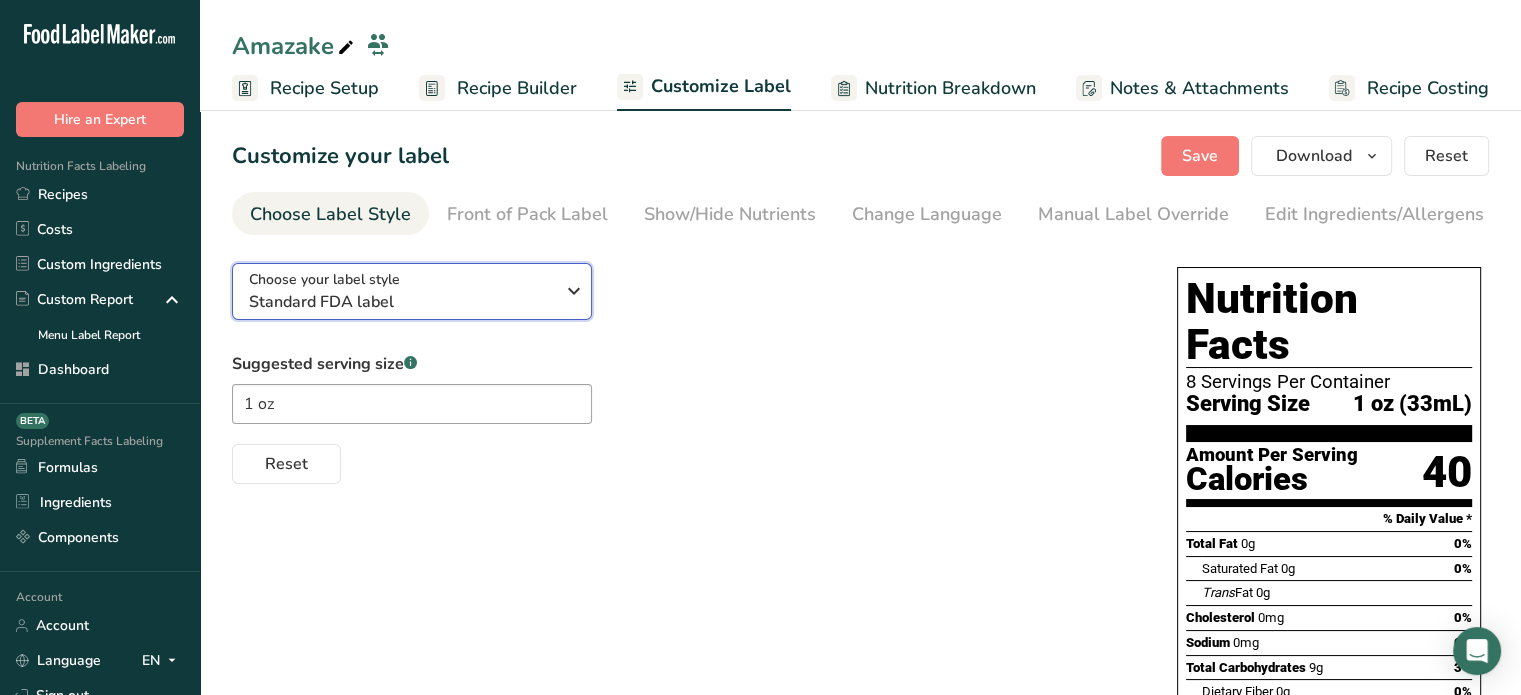 click on "Choose your label style
Standard FDA label" at bounding box center (401, 291) 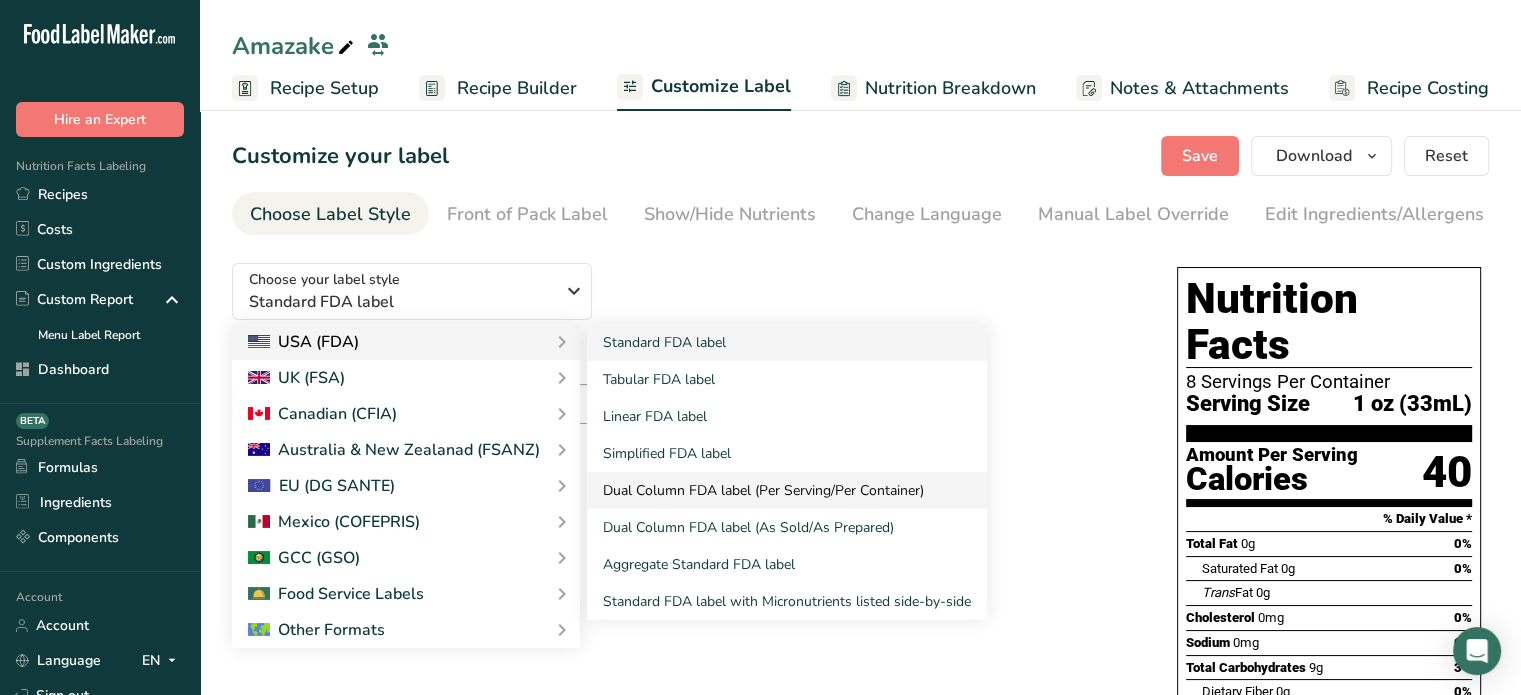 click on "Dual Column FDA label (Per Serving/Per Container)" at bounding box center (787, 490) 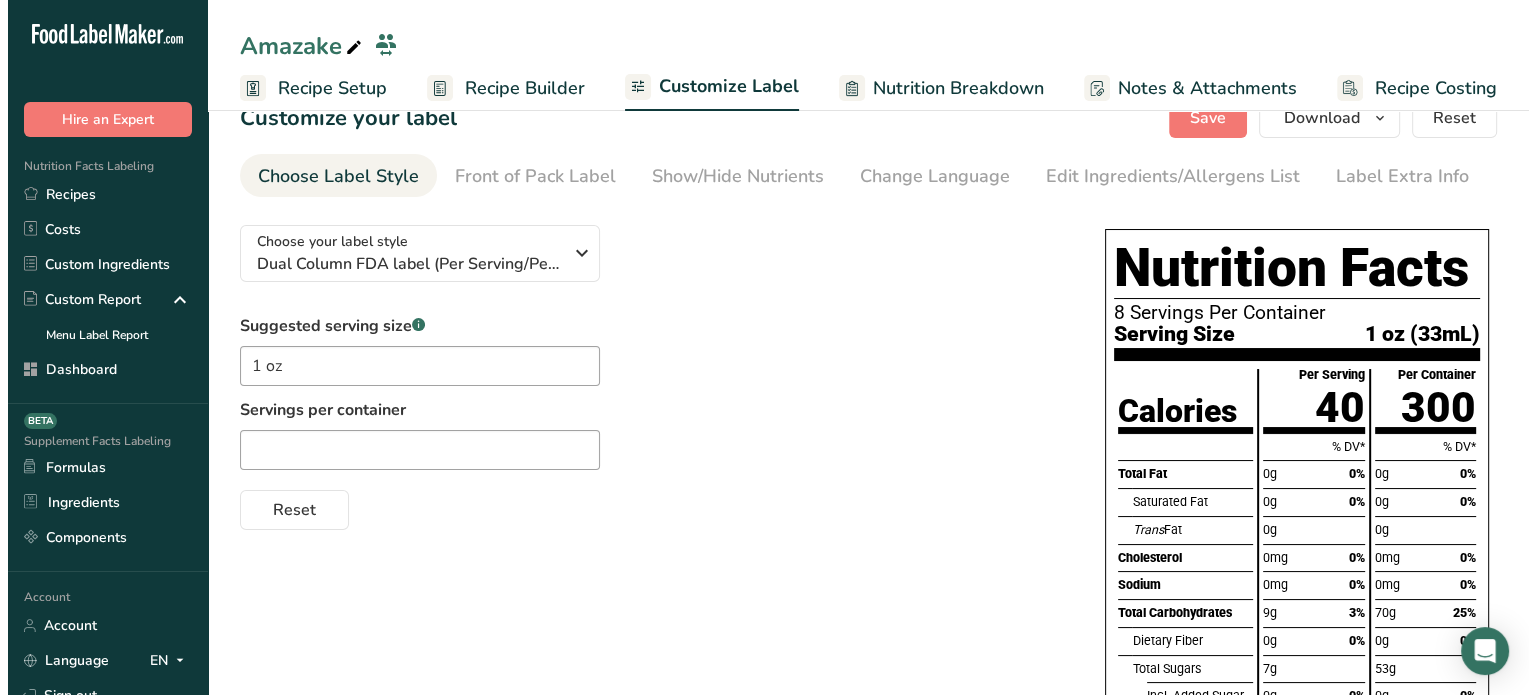 scroll, scrollTop: 0, scrollLeft: 0, axis: both 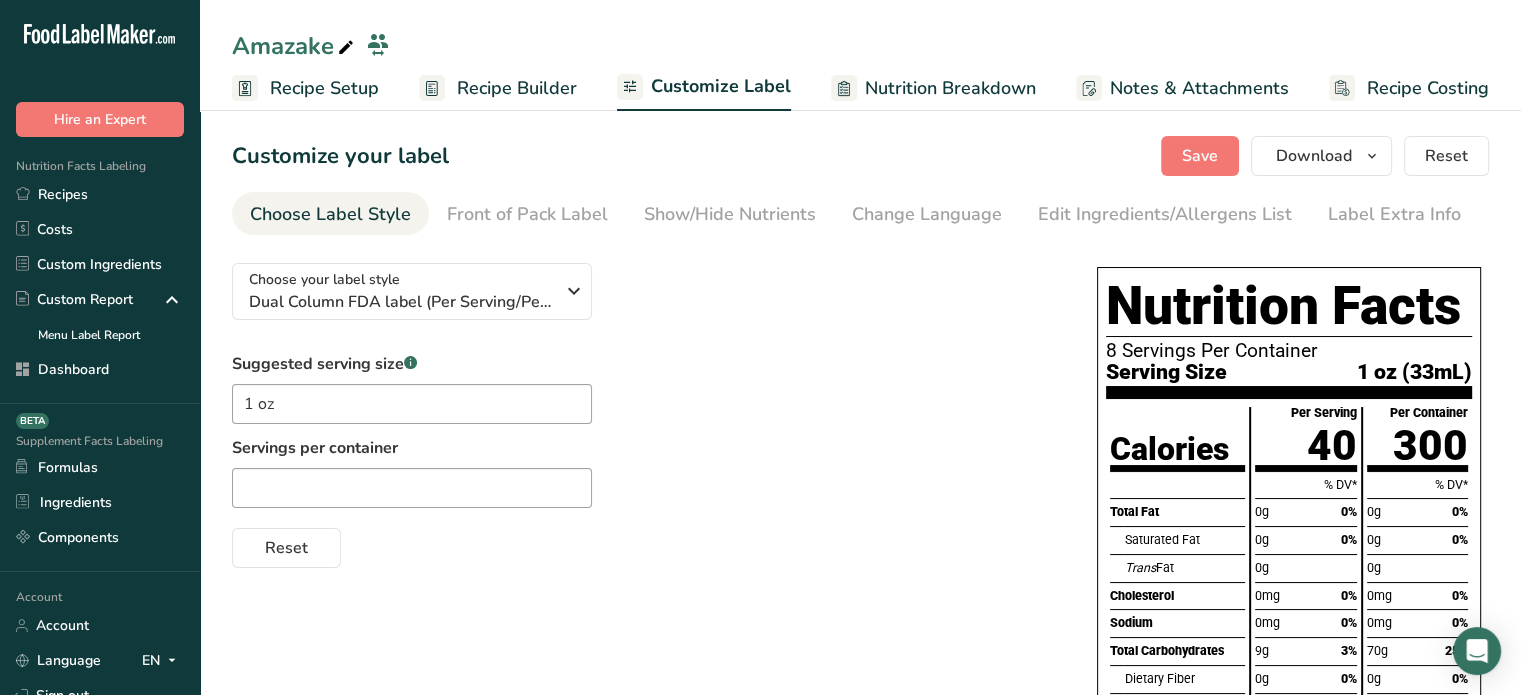 click on "Recipe Builder" at bounding box center [517, 88] 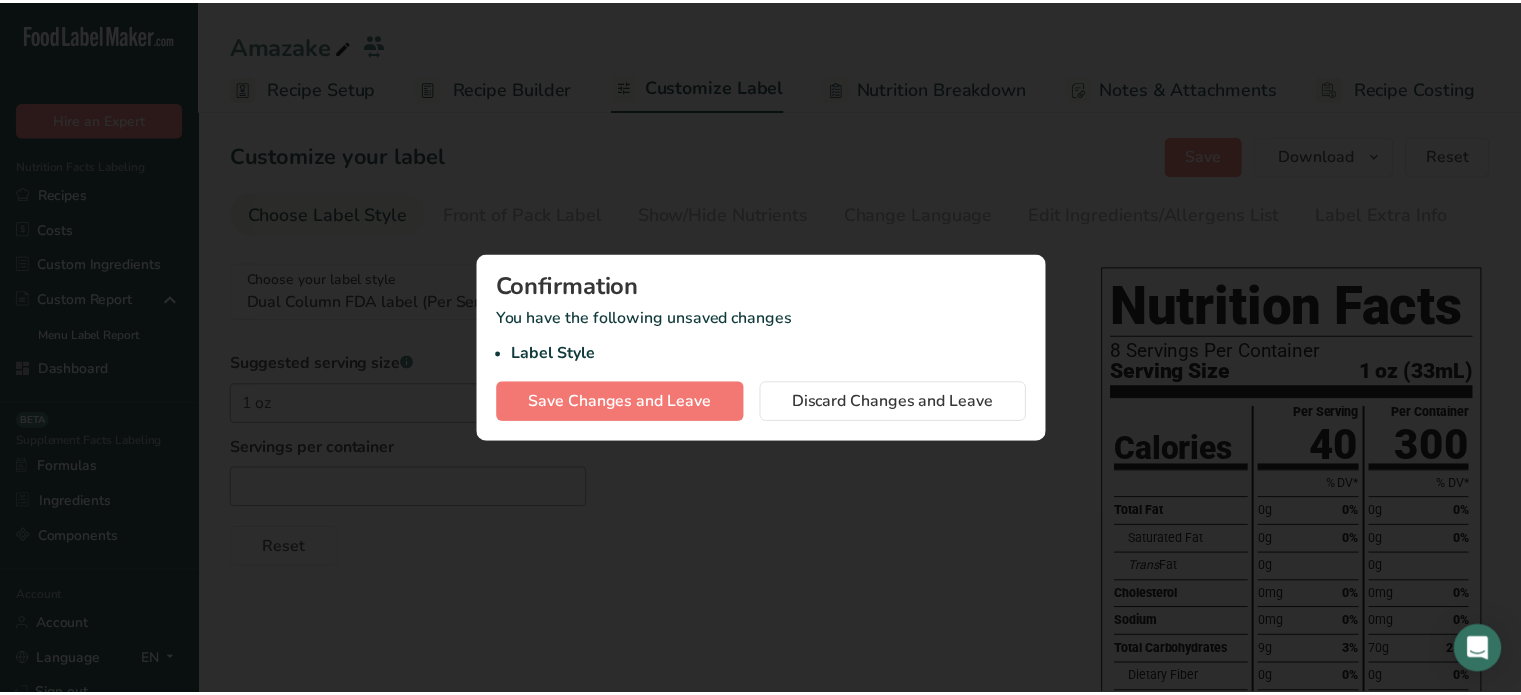 scroll, scrollTop: 0, scrollLeft: 0, axis: both 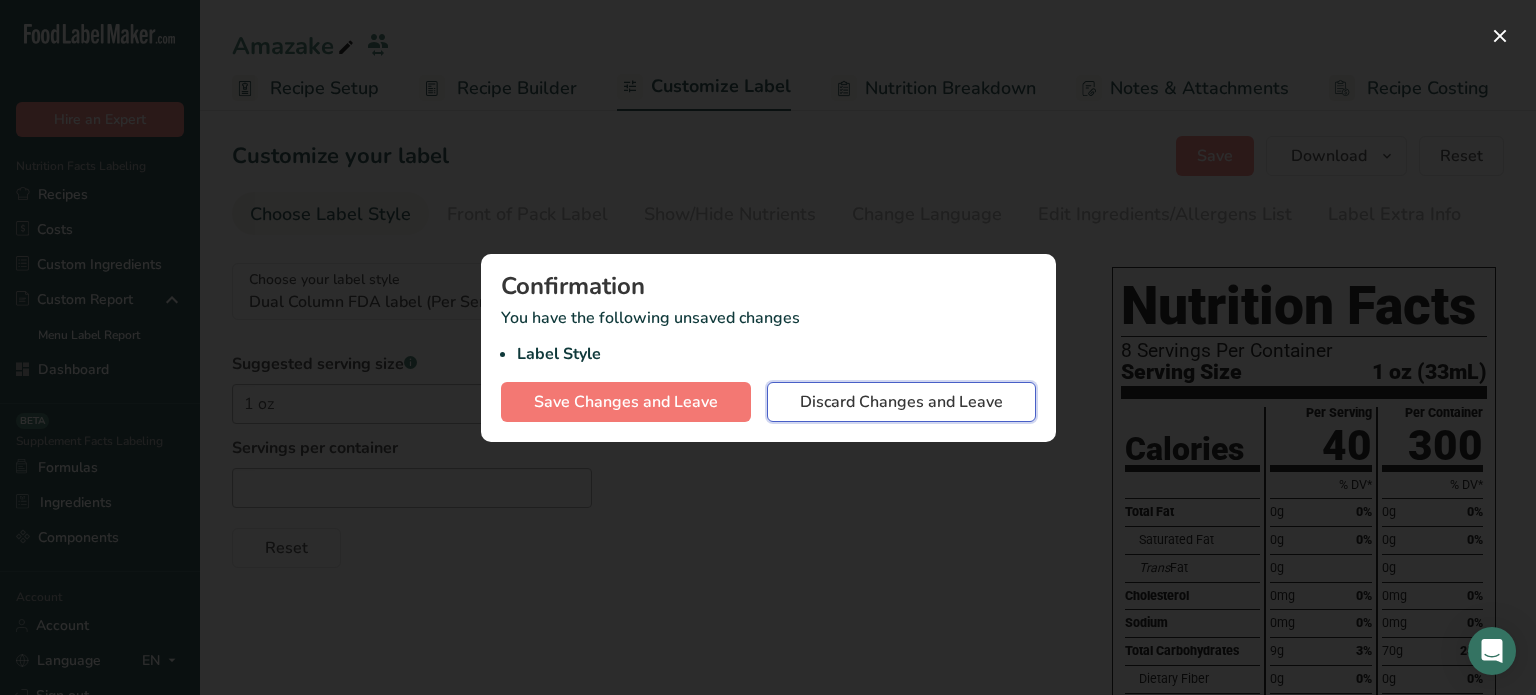 click on "Discard Changes and Leave" at bounding box center [901, 402] 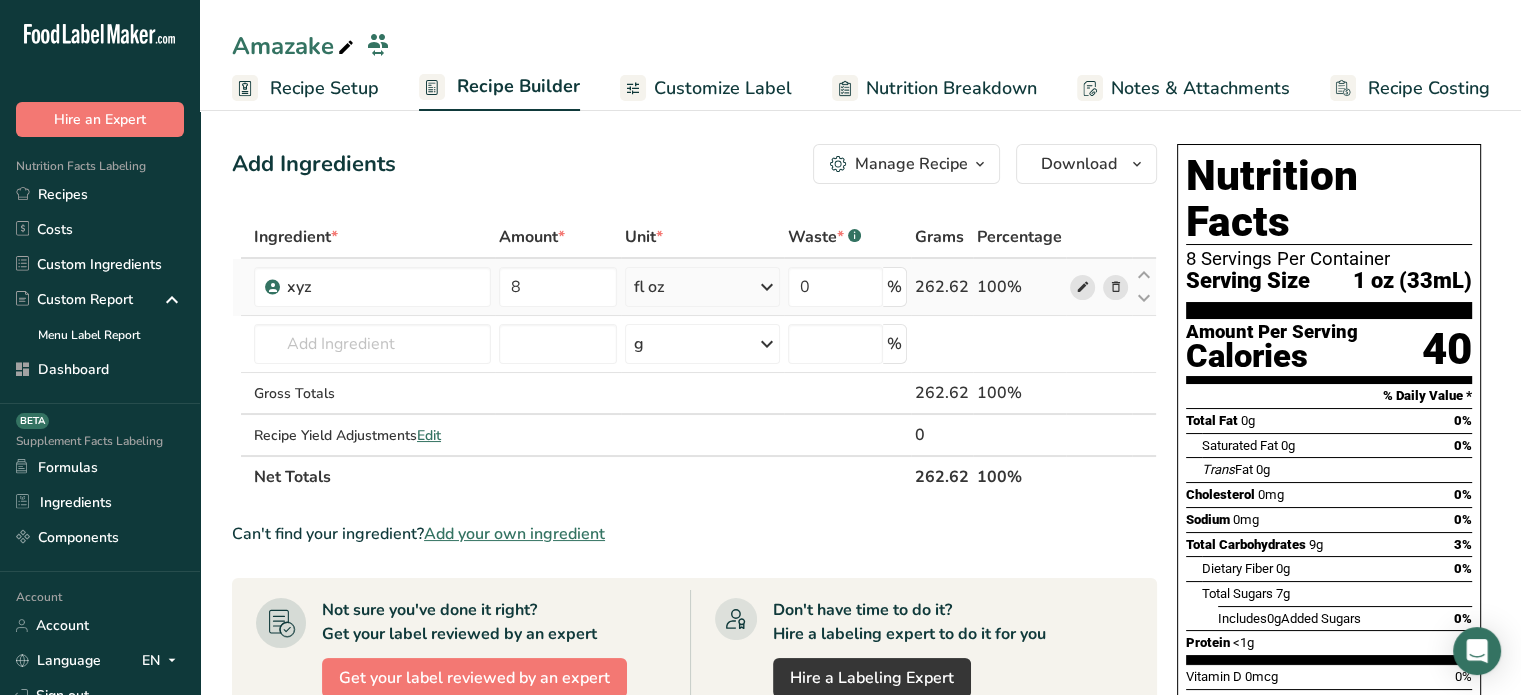click at bounding box center (1082, 287) 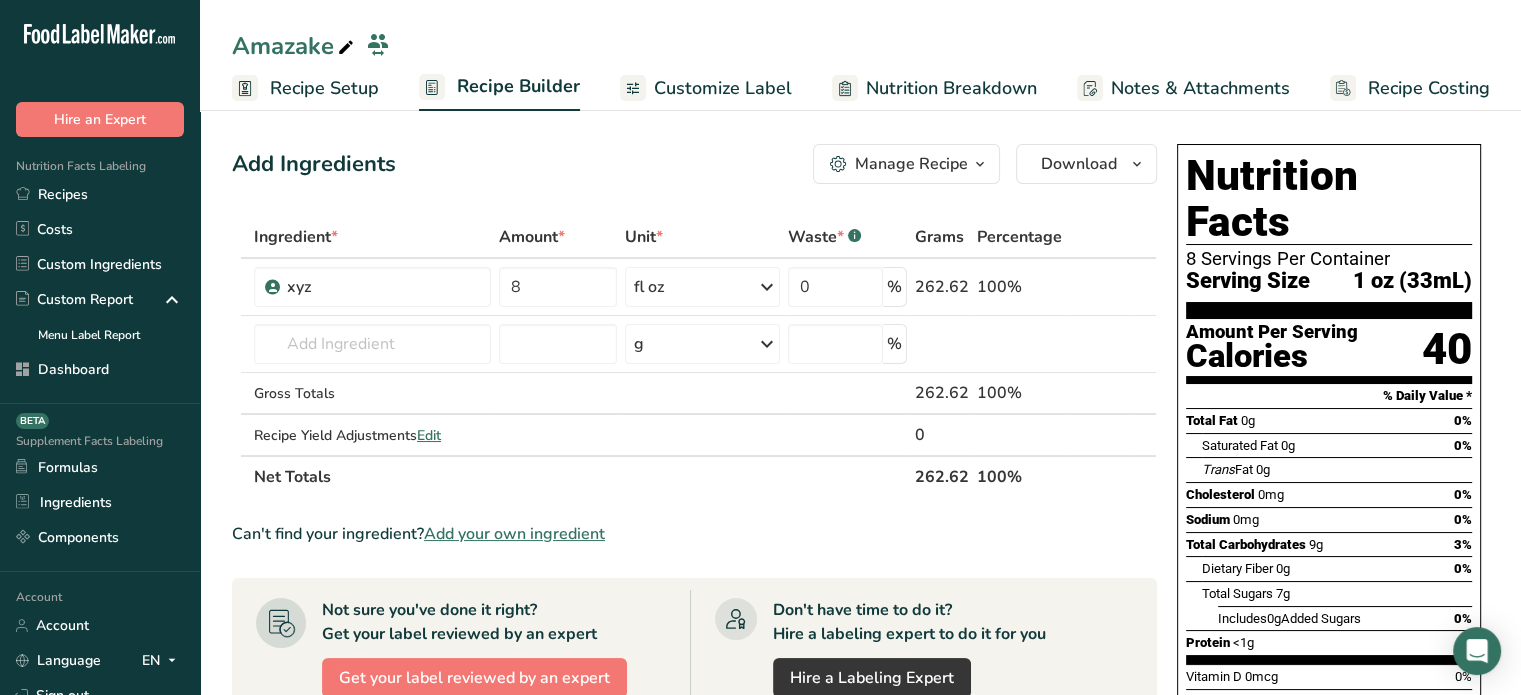 click on "Customize Label" at bounding box center (723, 88) 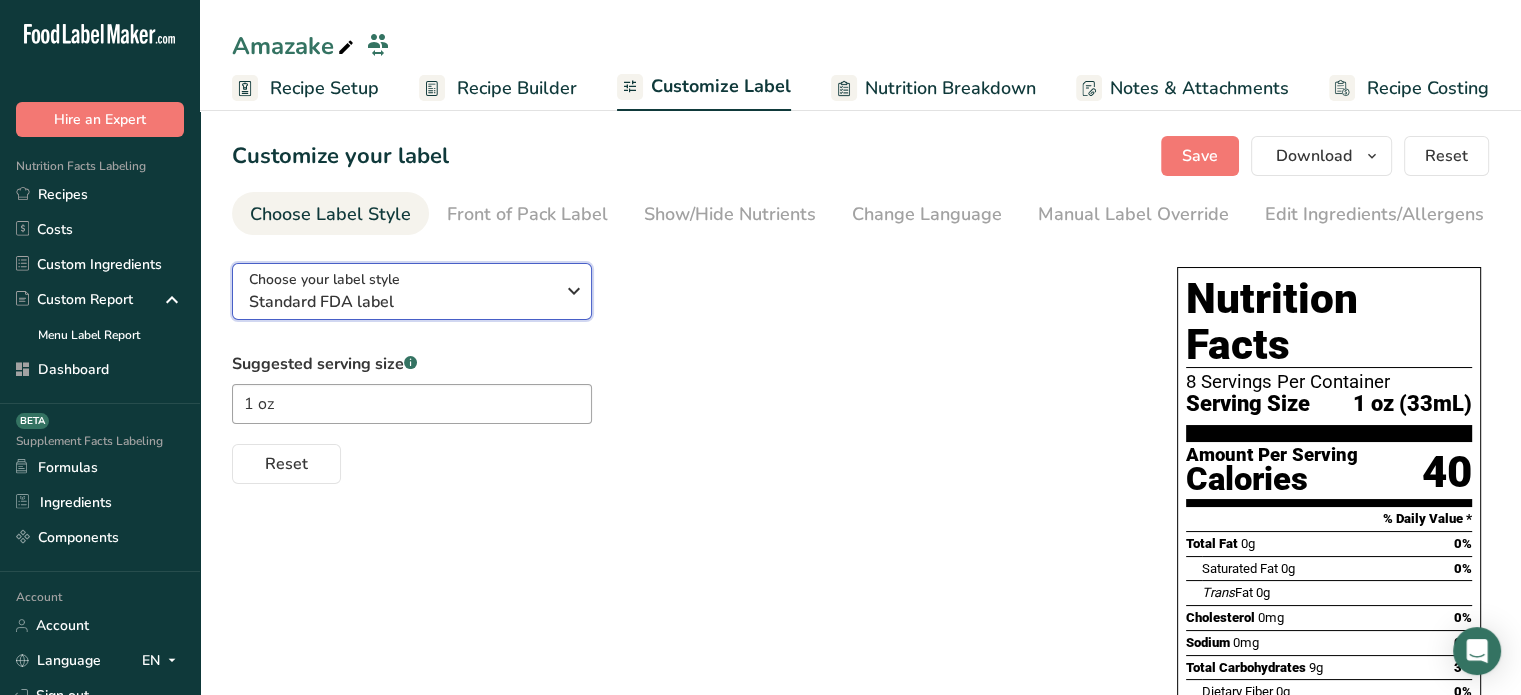 click on "Choose your label style
Standard FDA label" at bounding box center (401, 291) 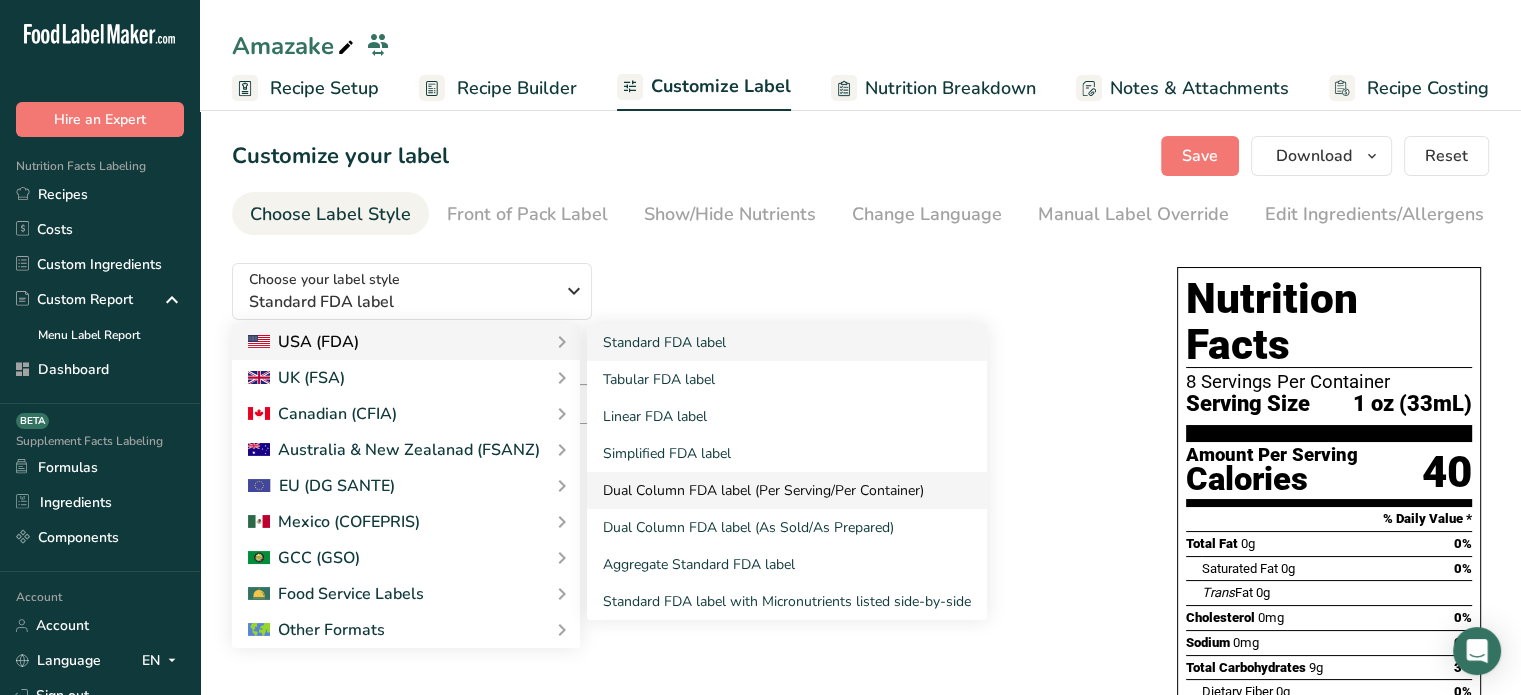 click on "Dual Column FDA label (Per Serving/Per Container)" at bounding box center [787, 490] 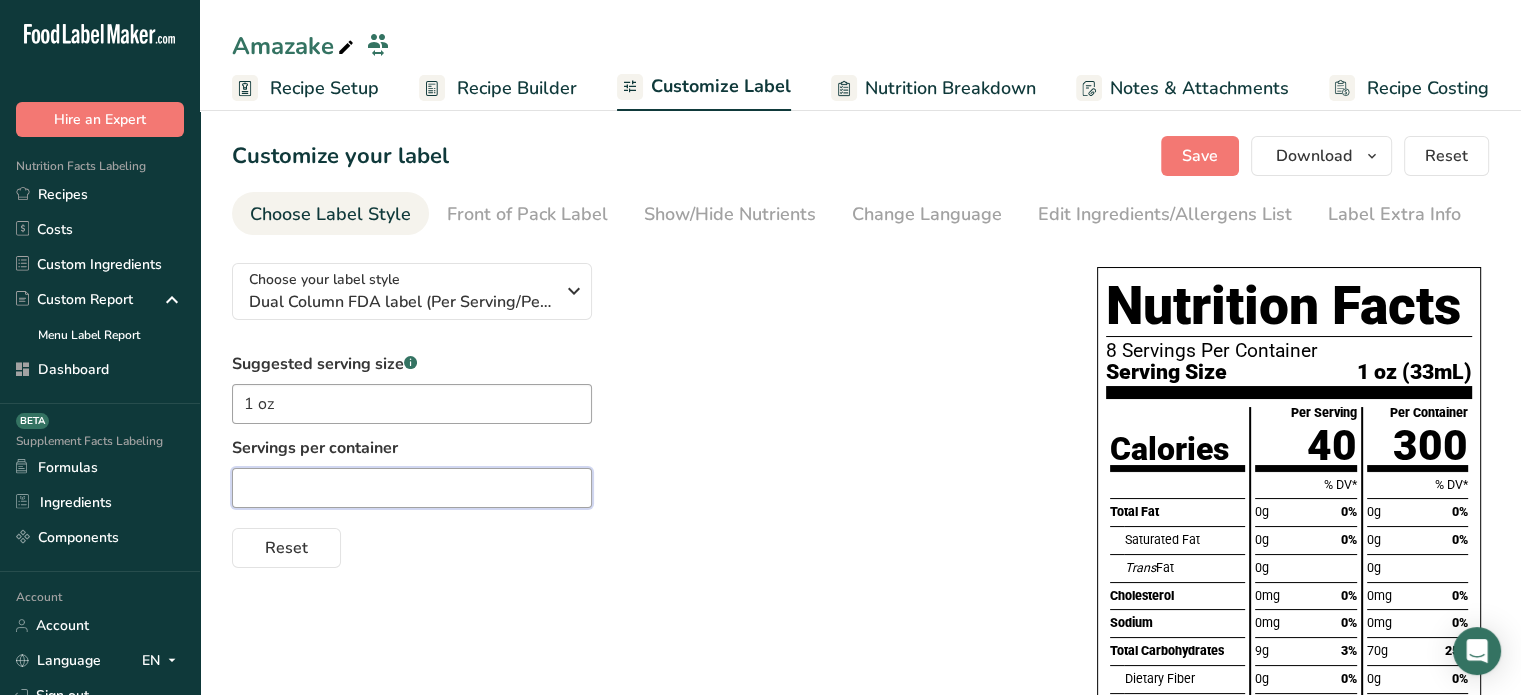 click at bounding box center (412, 488) 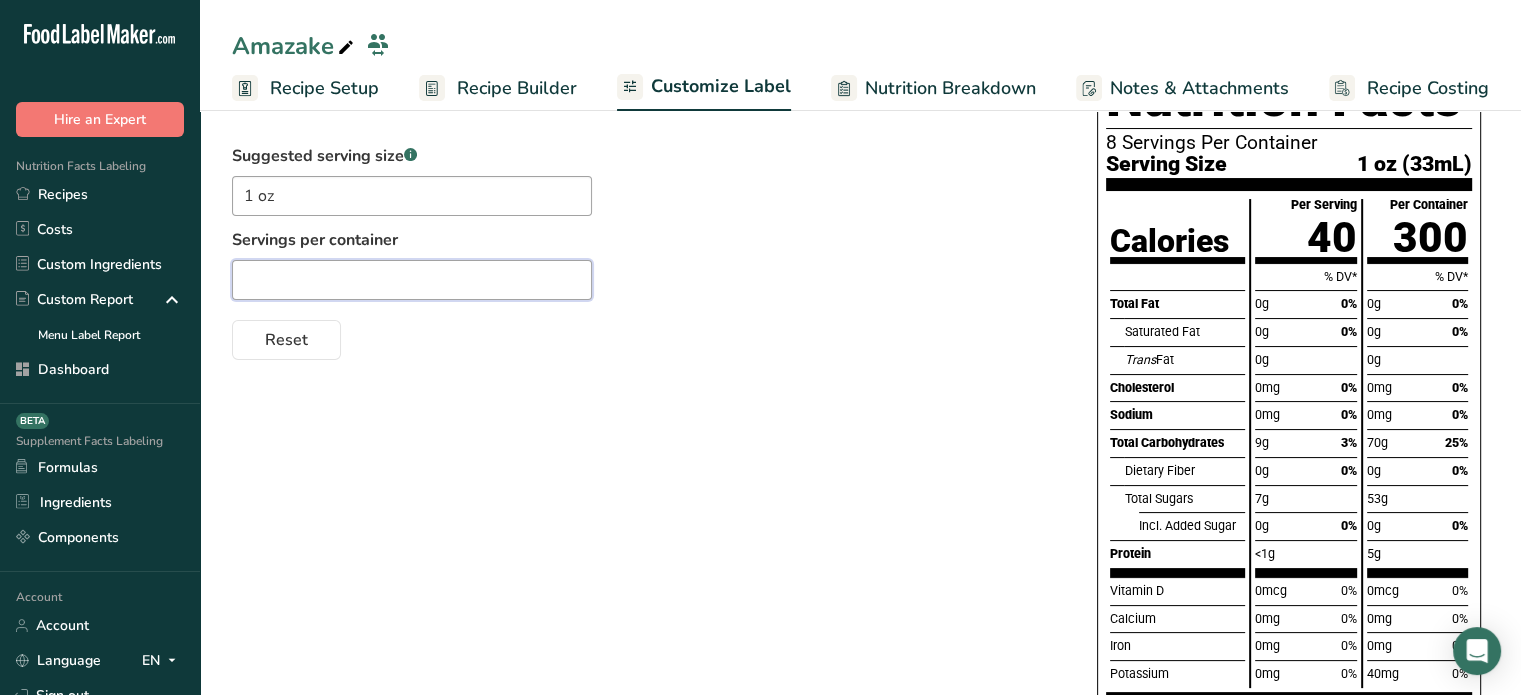 scroll, scrollTop: 0, scrollLeft: 0, axis: both 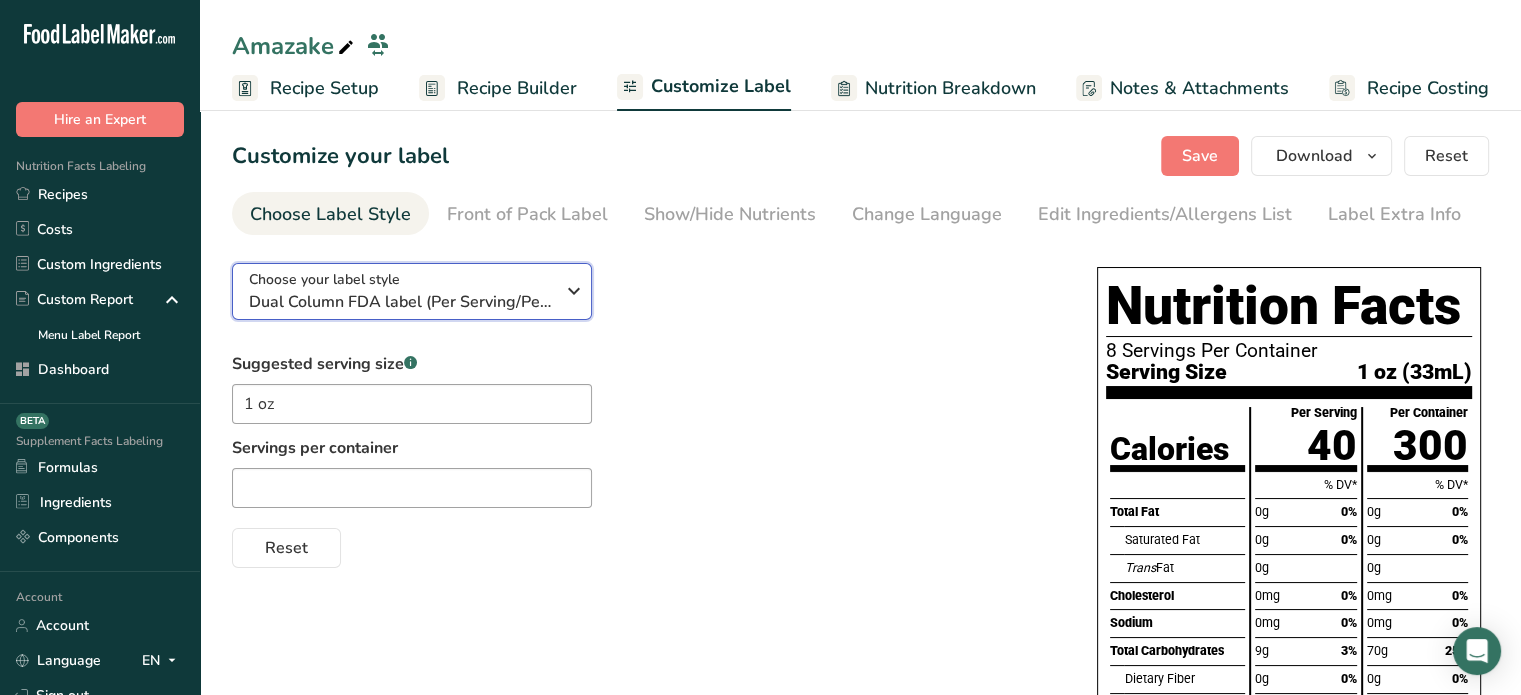 click on "Choose your label style
Dual Column FDA label (Per Serving/Per Container)" at bounding box center (401, 291) 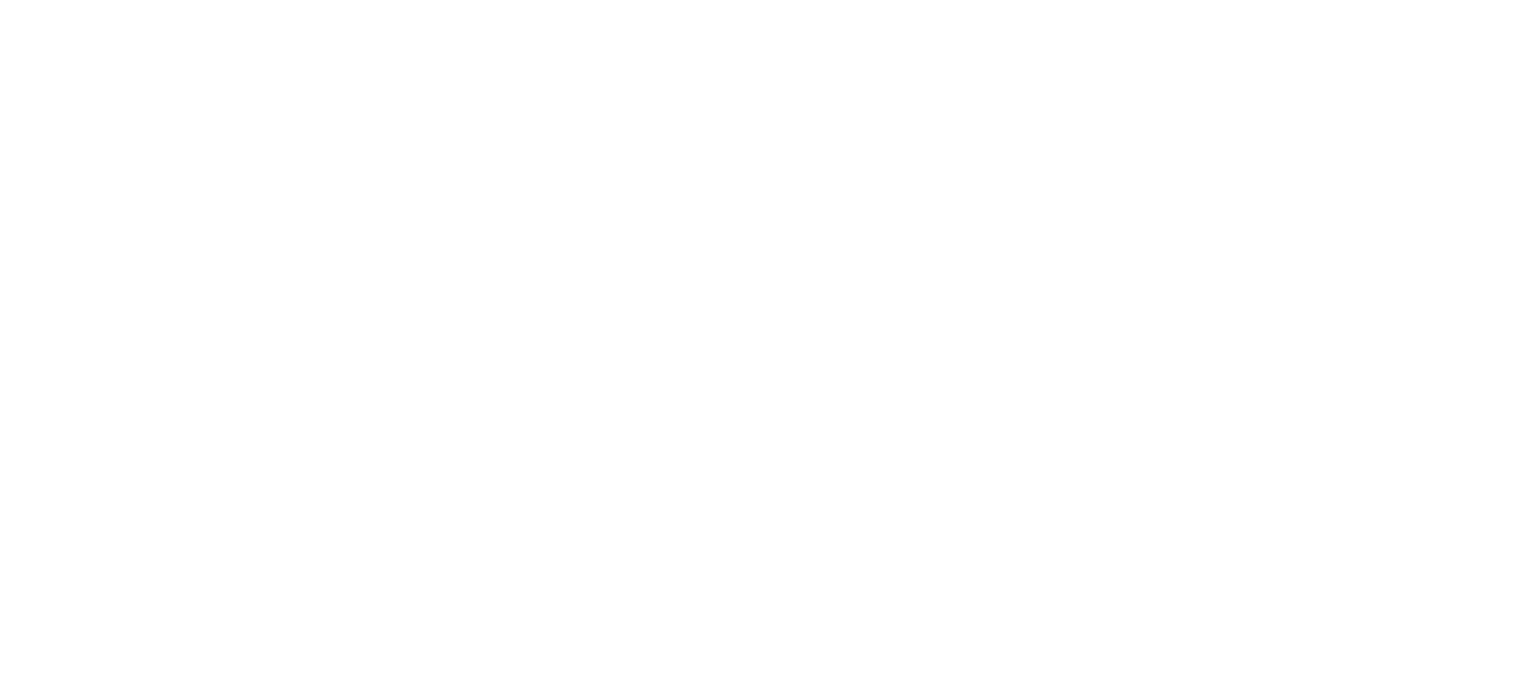scroll, scrollTop: 0, scrollLeft: 0, axis: both 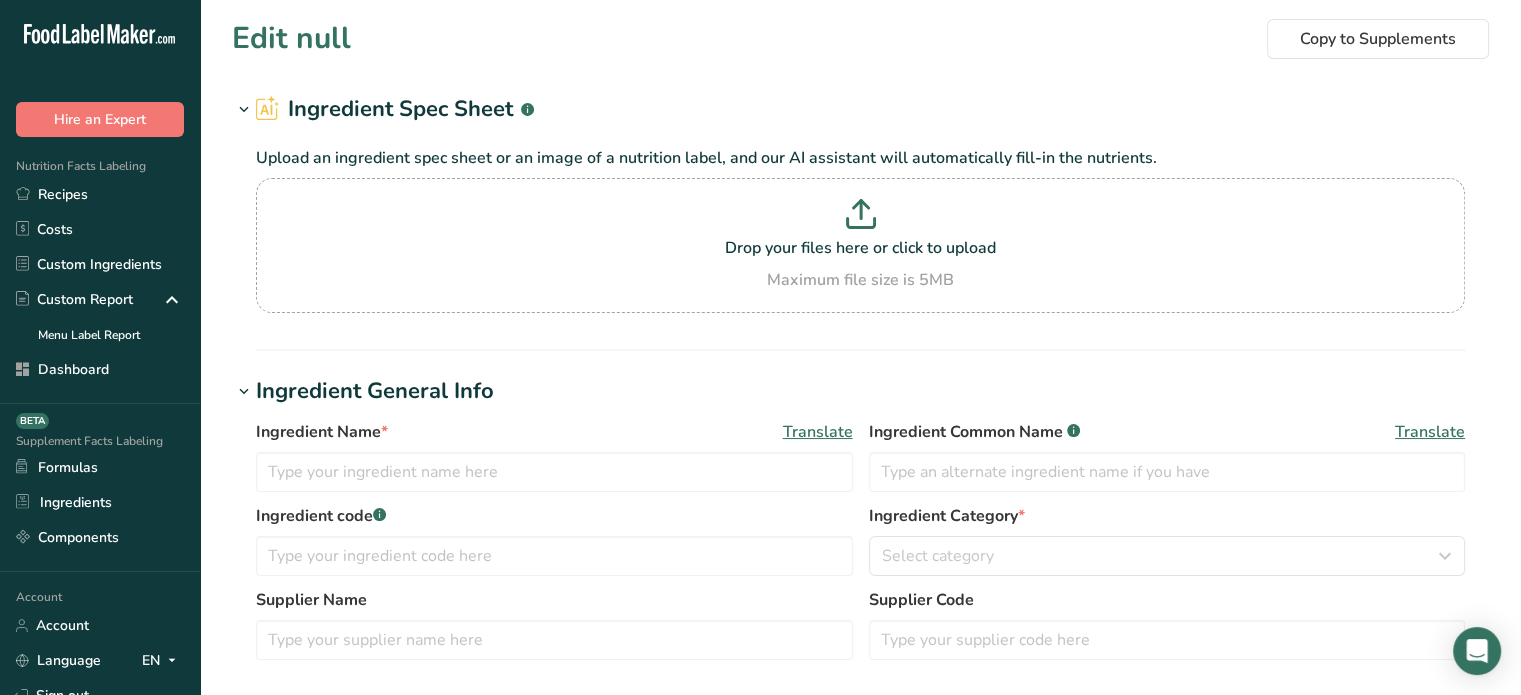 type on "[NAME]" 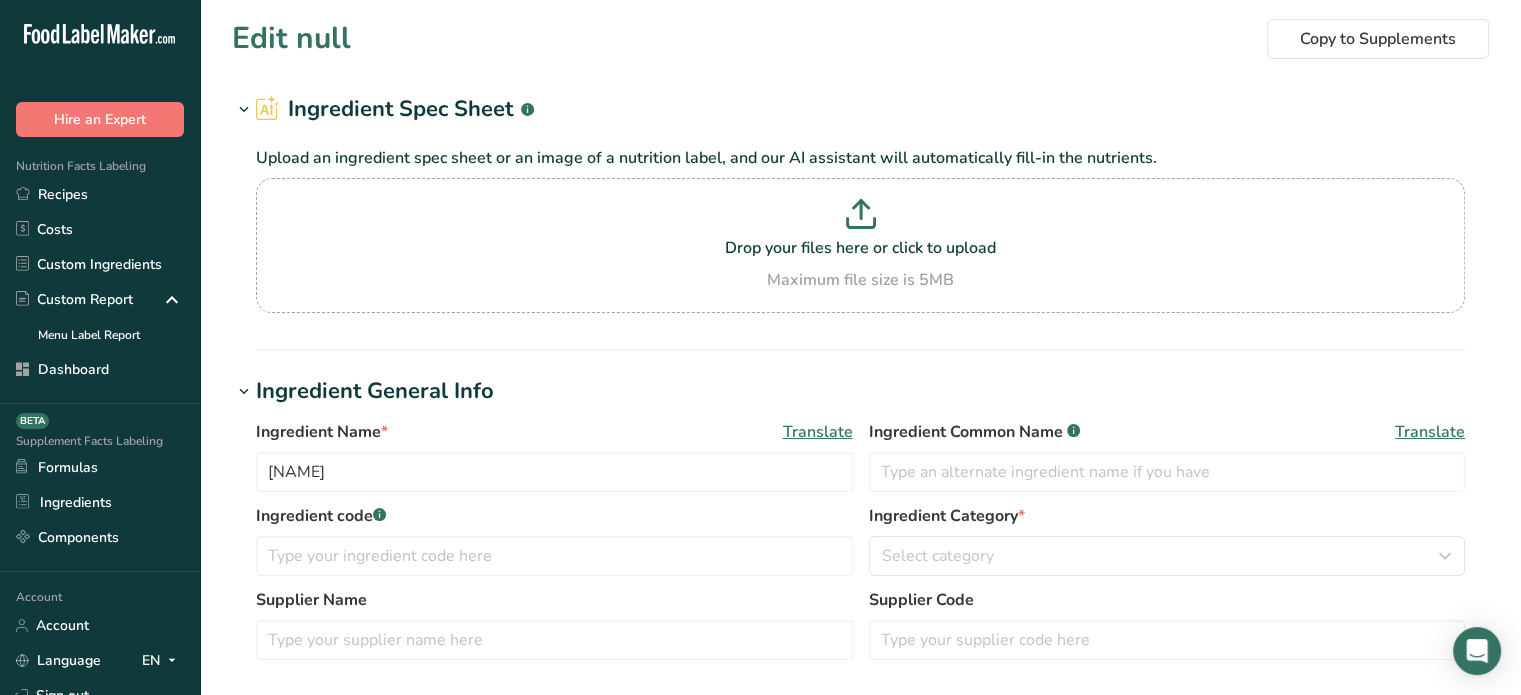 select on "17" 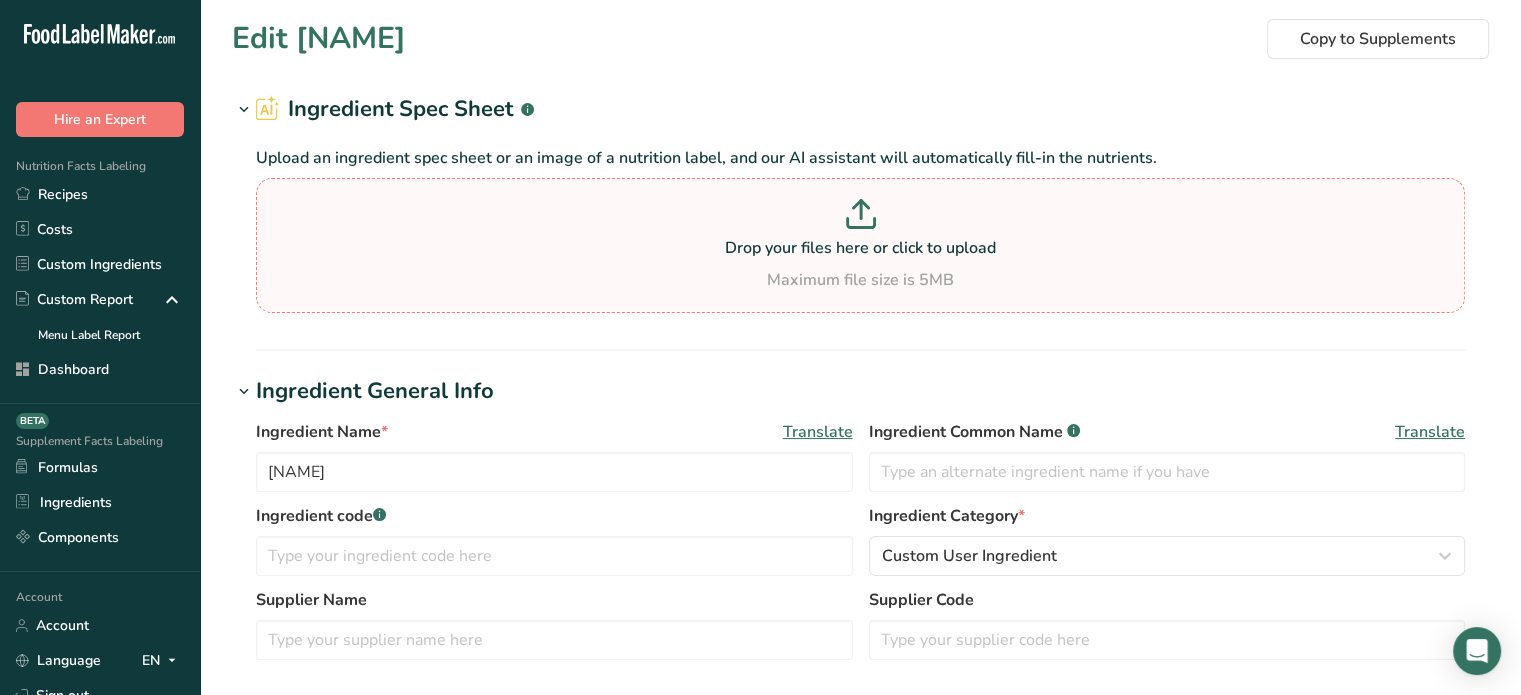 type on "127" 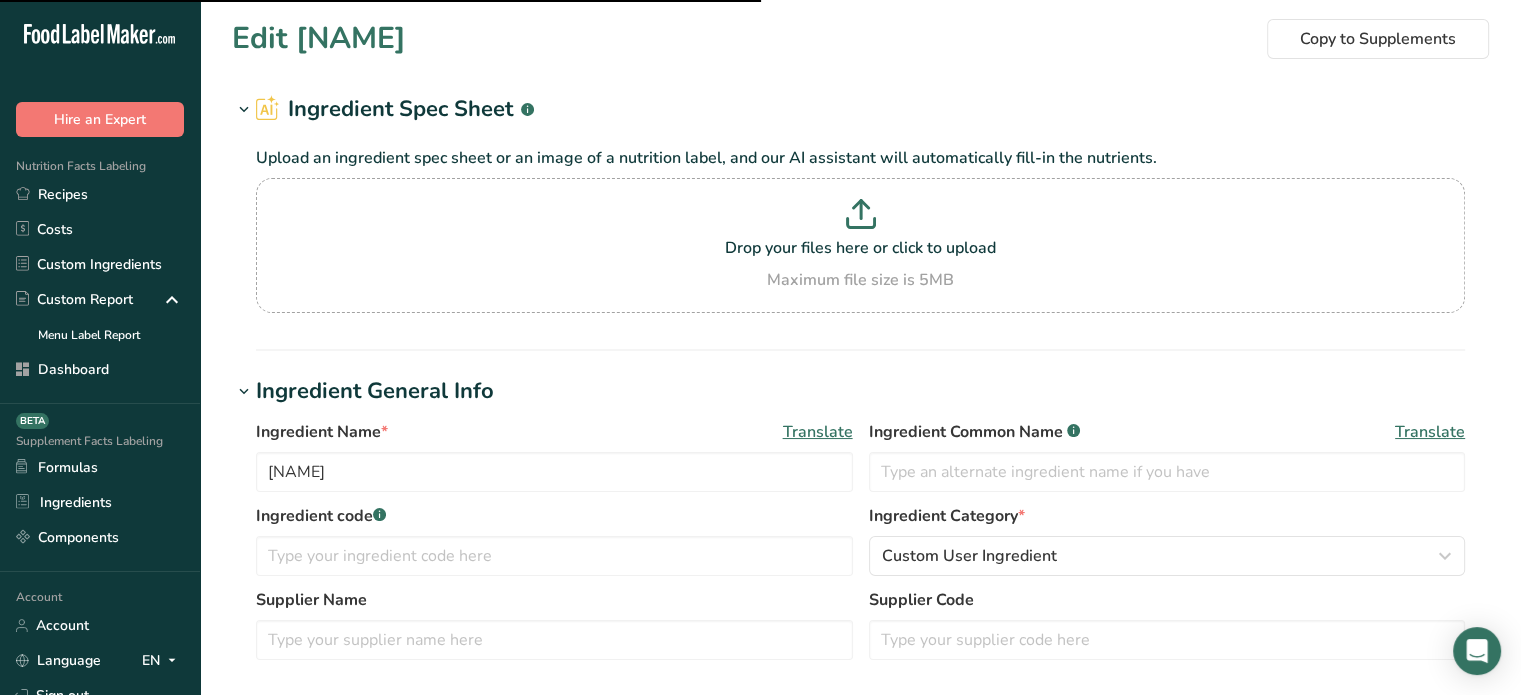 scroll, scrollTop: 603, scrollLeft: 0, axis: vertical 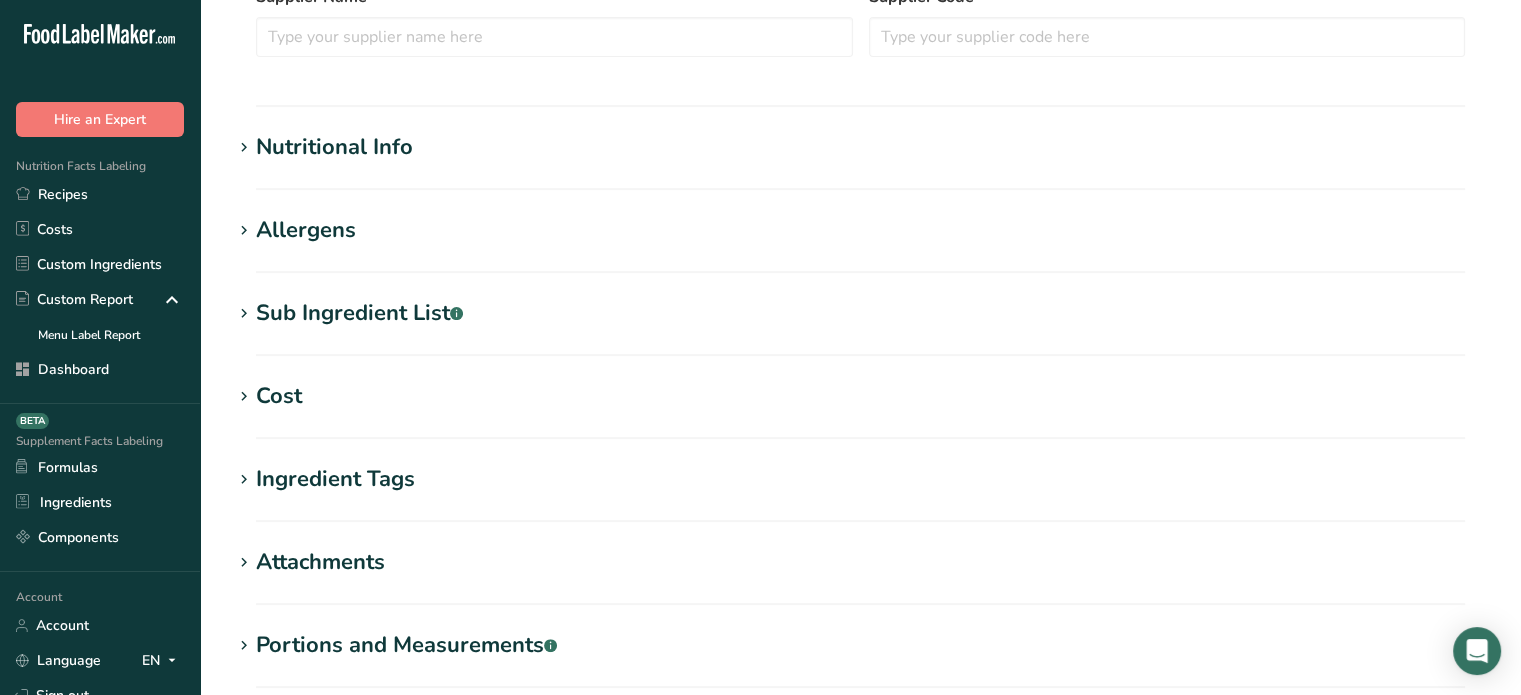 click on "Nutritional Info" at bounding box center [860, 147] 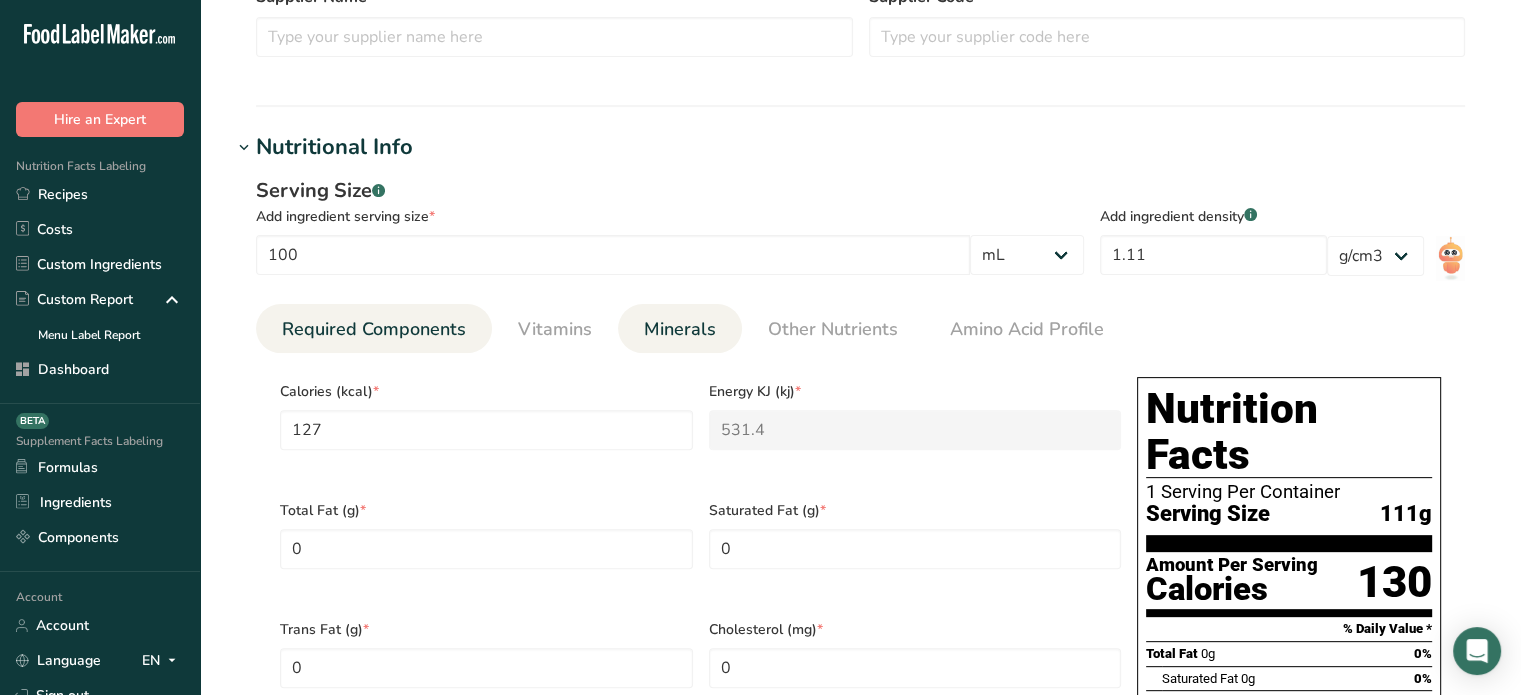 click on "Minerals" at bounding box center [680, 329] 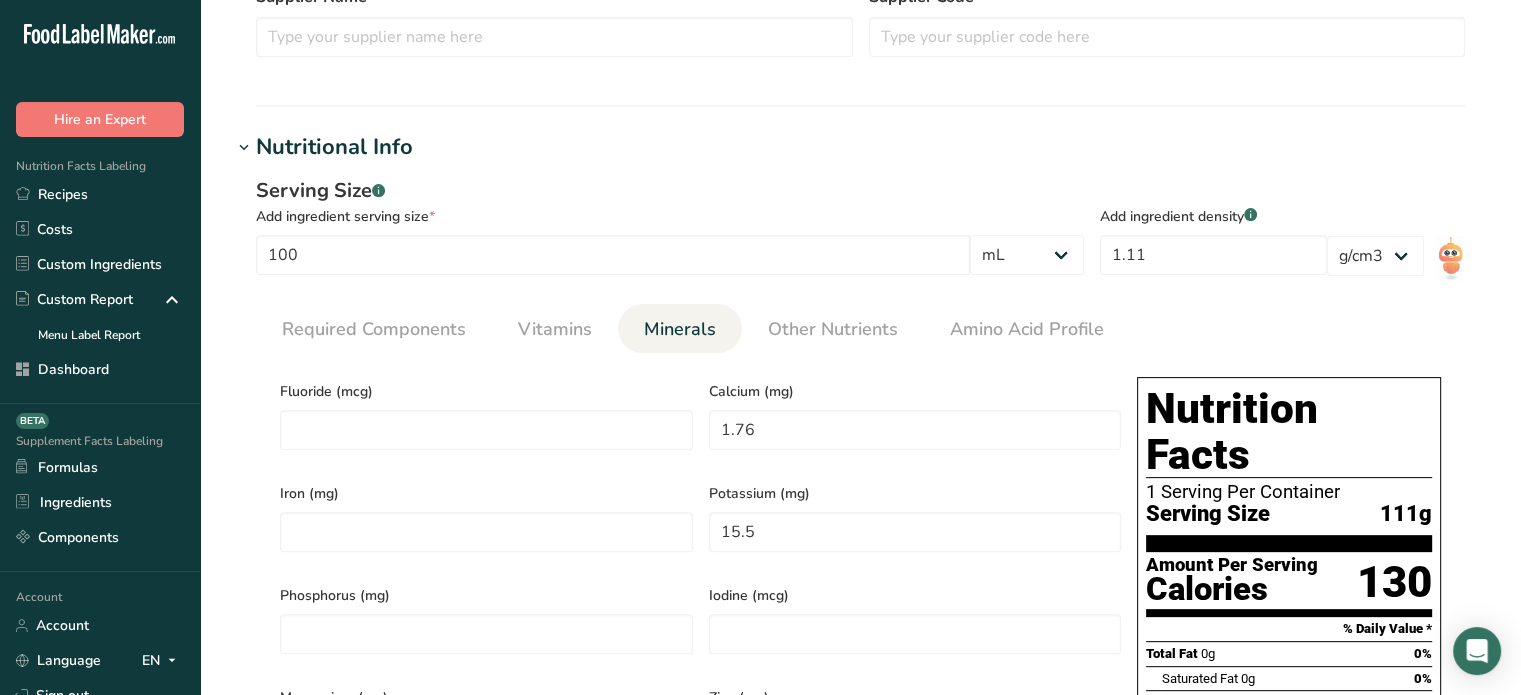 scroll, scrollTop: 0, scrollLeft: 0, axis: both 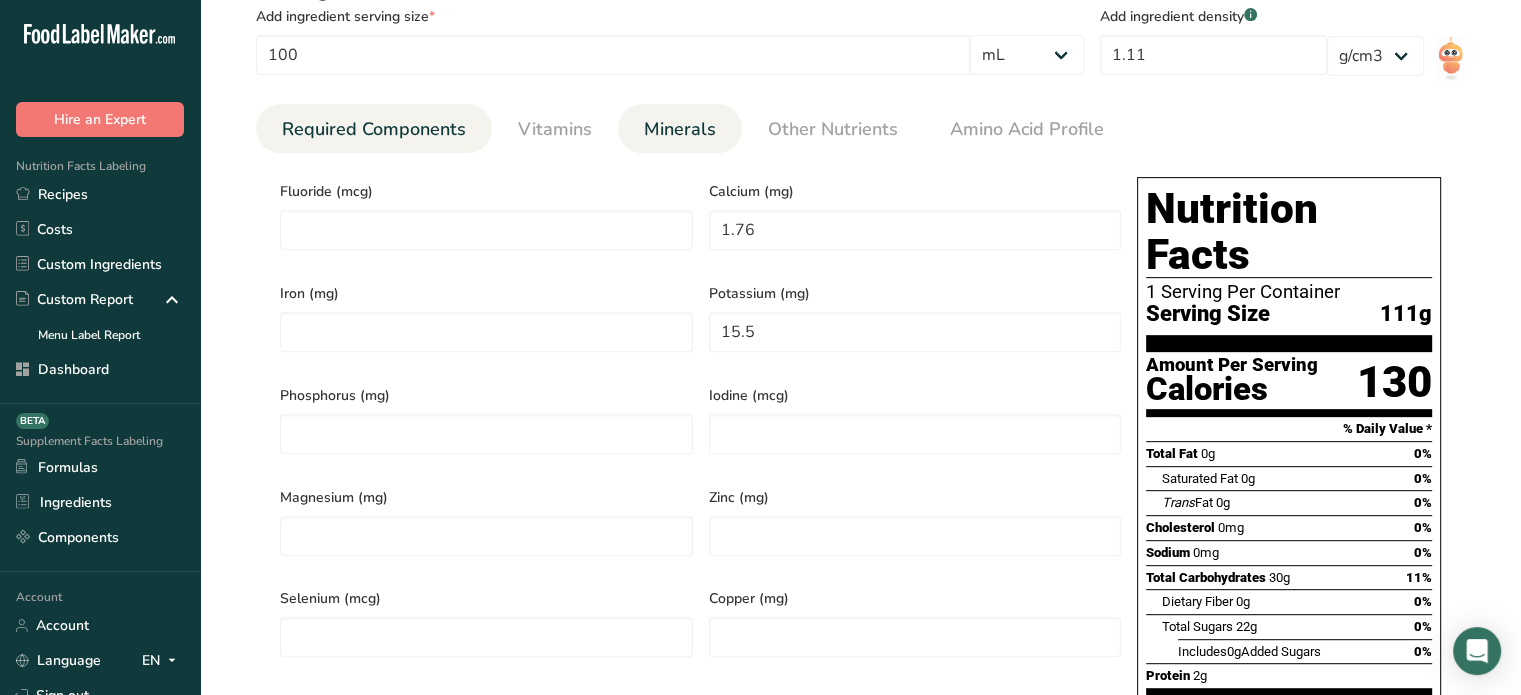 click on "Required Components" at bounding box center [374, 129] 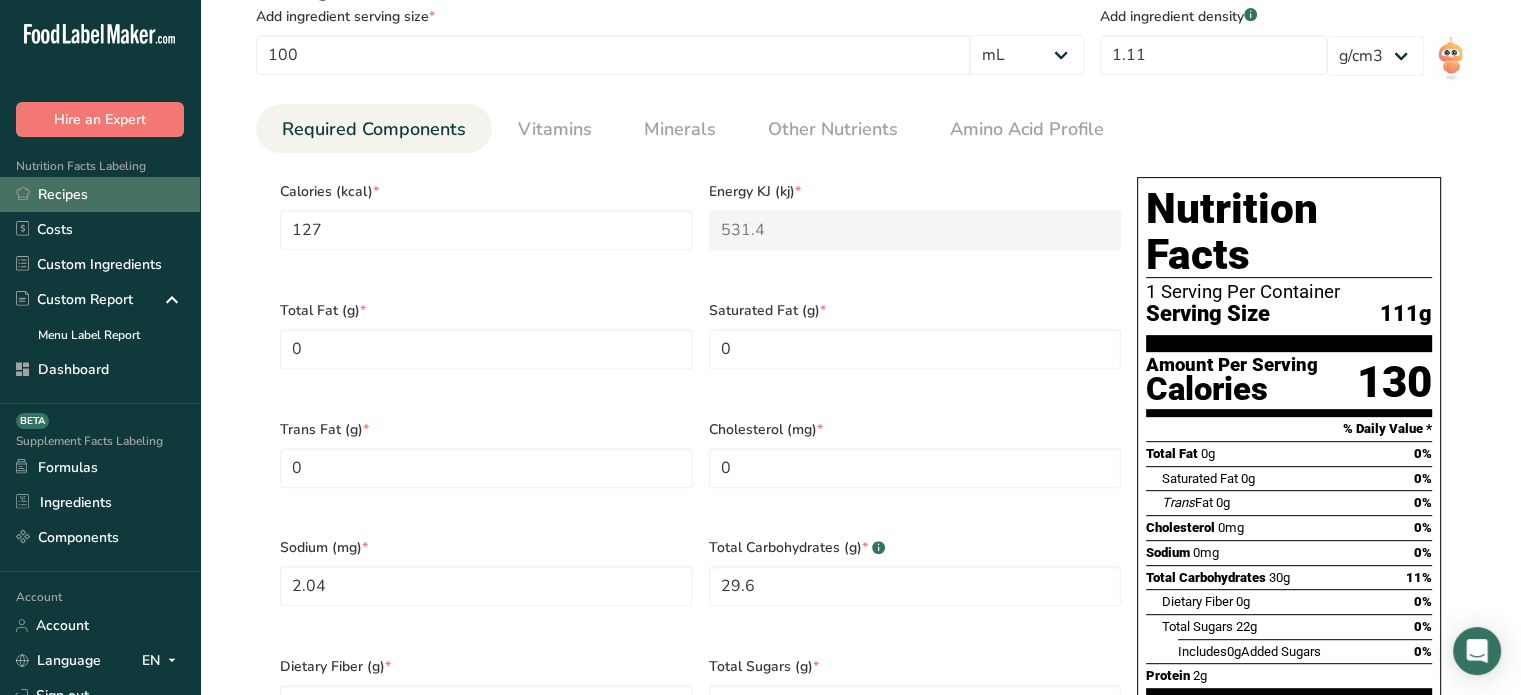 click on "Recipes" at bounding box center (100, 194) 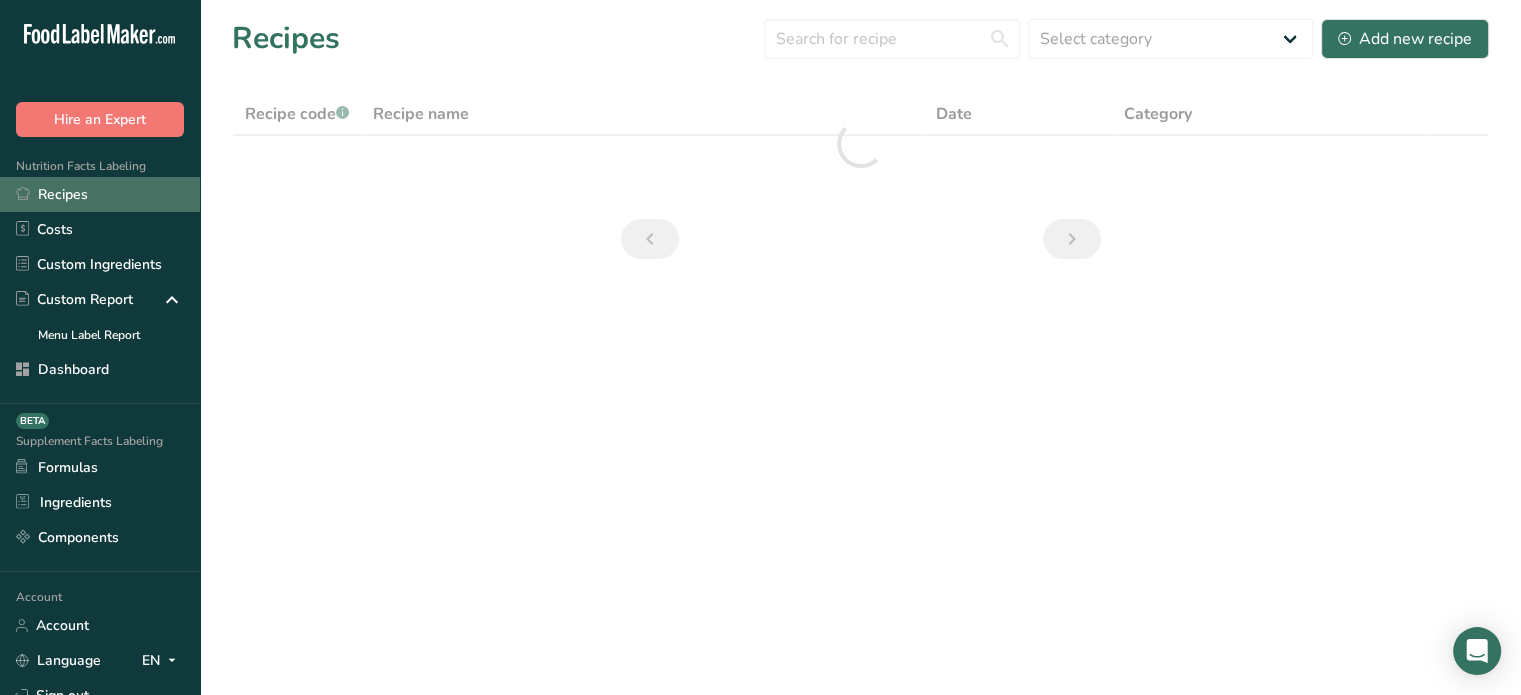 scroll, scrollTop: 0, scrollLeft: 0, axis: both 